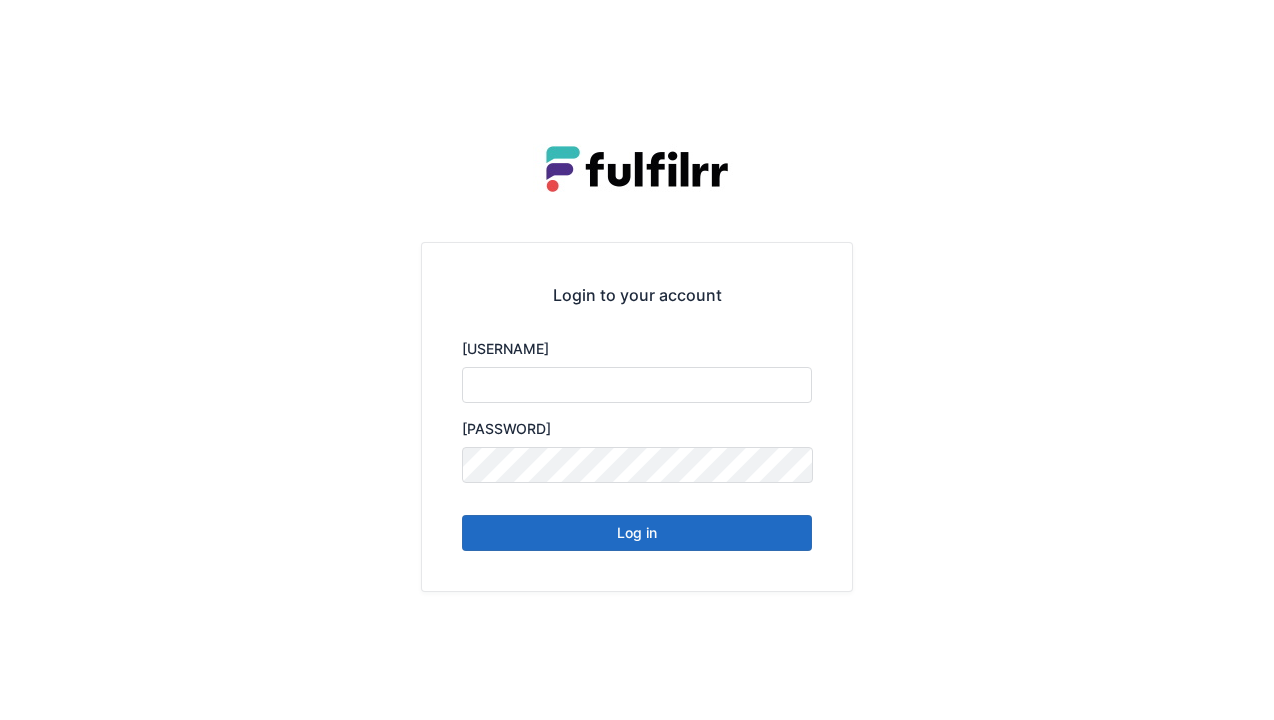 scroll, scrollTop: 0, scrollLeft: 0, axis: both 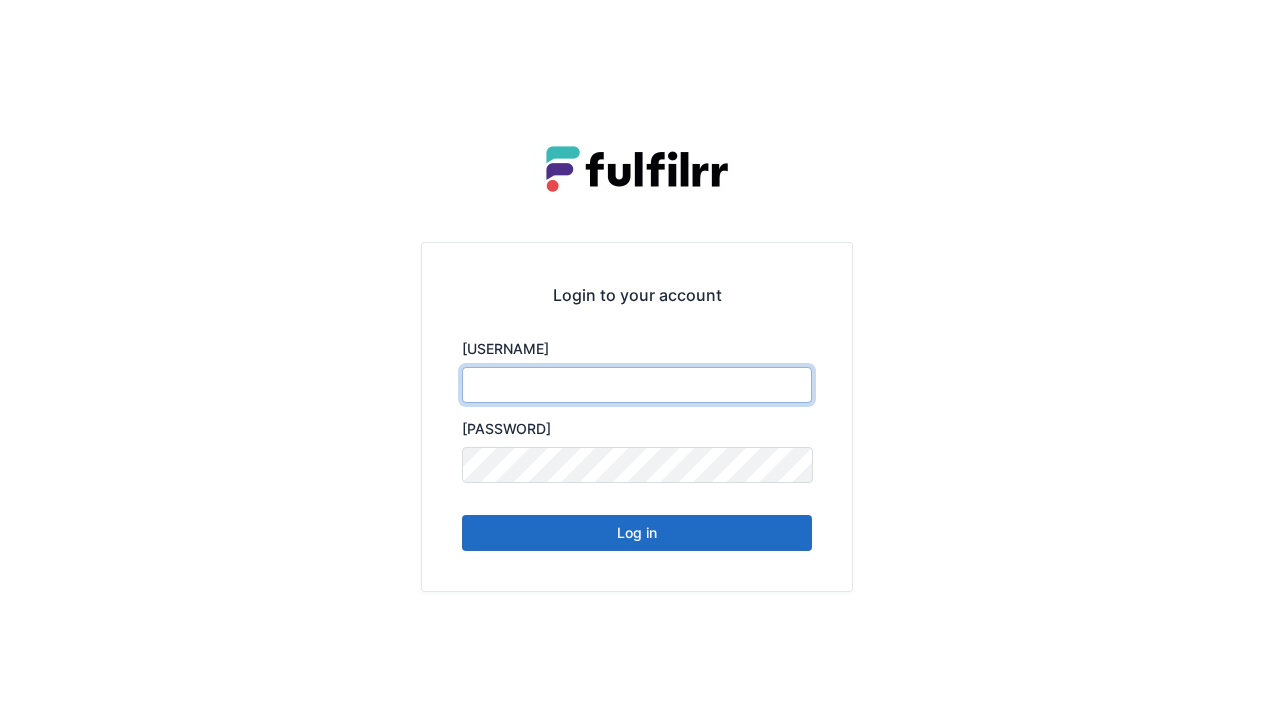 type on "******" 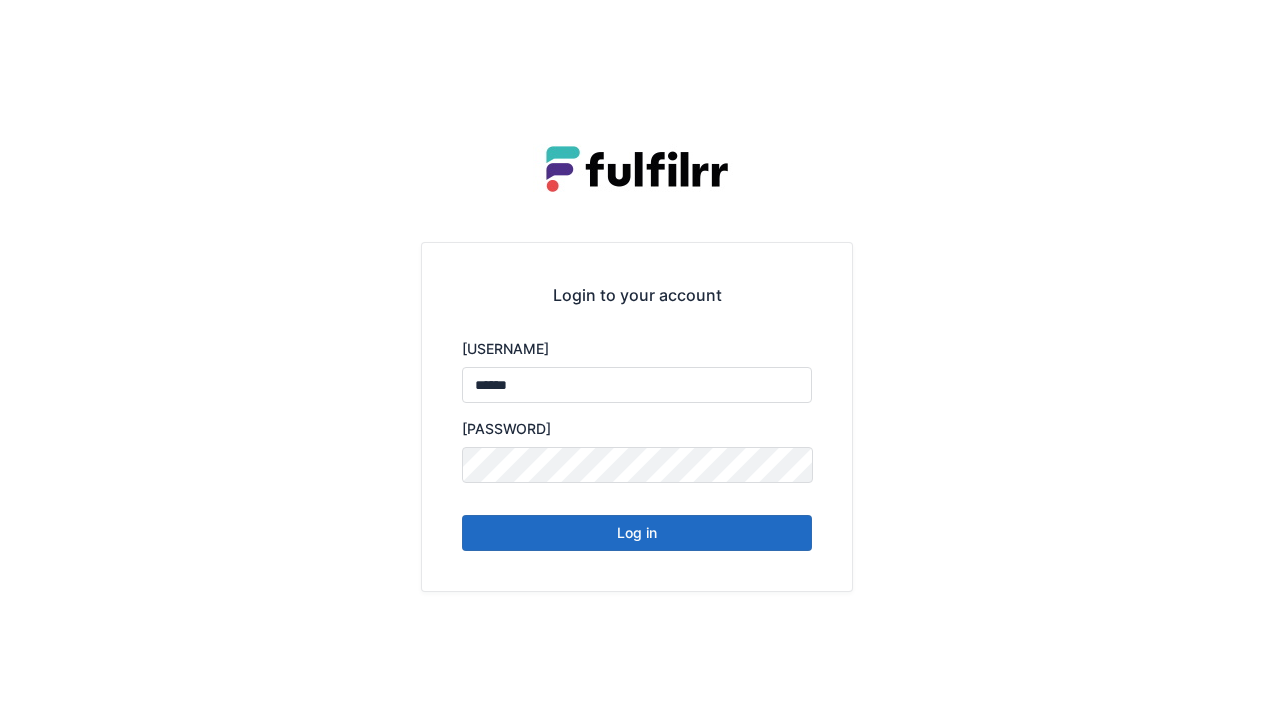 click on "Log in" at bounding box center (637, 533) 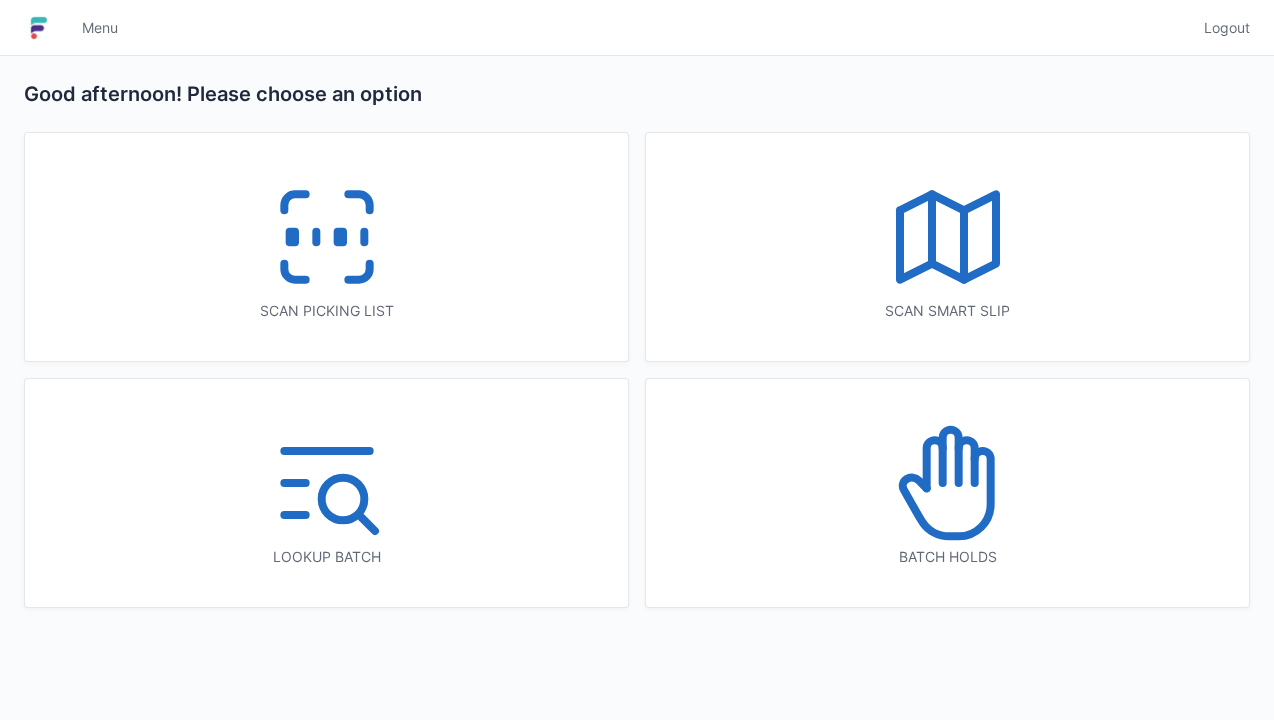 scroll, scrollTop: 0, scrollLeft: 0, axis: both 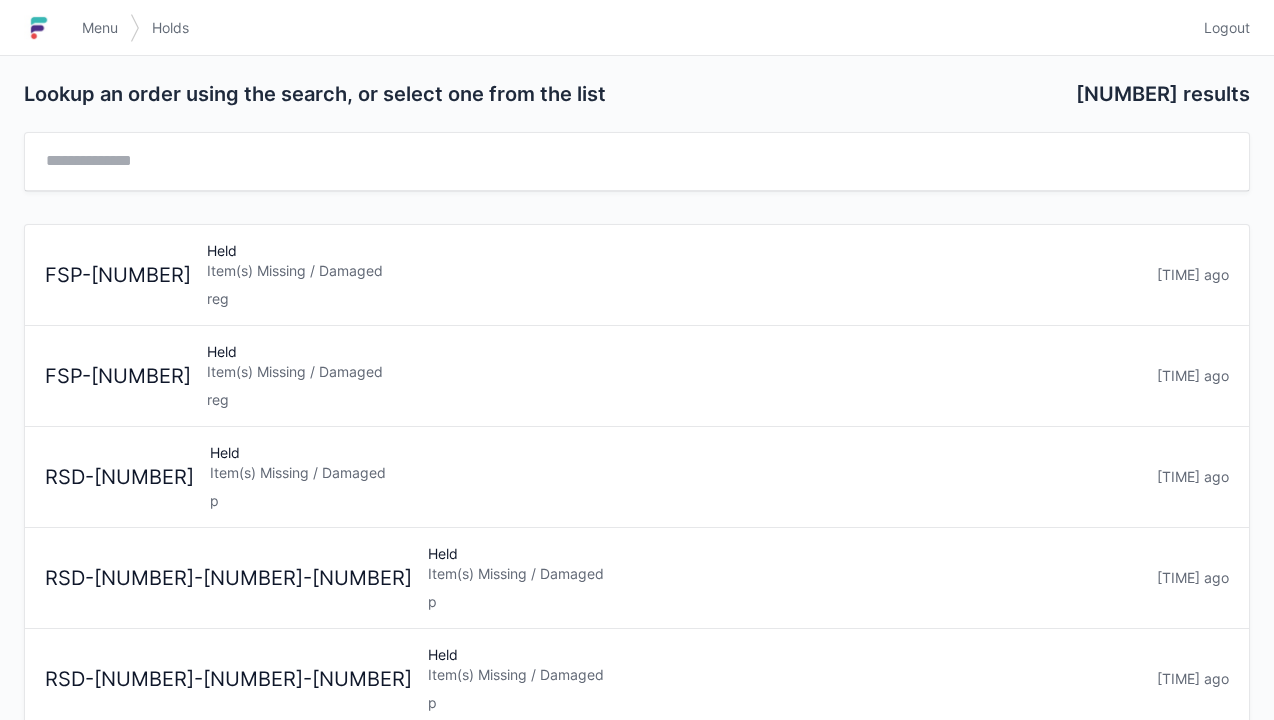 click on "Menu" at bounding box center [100, 28] 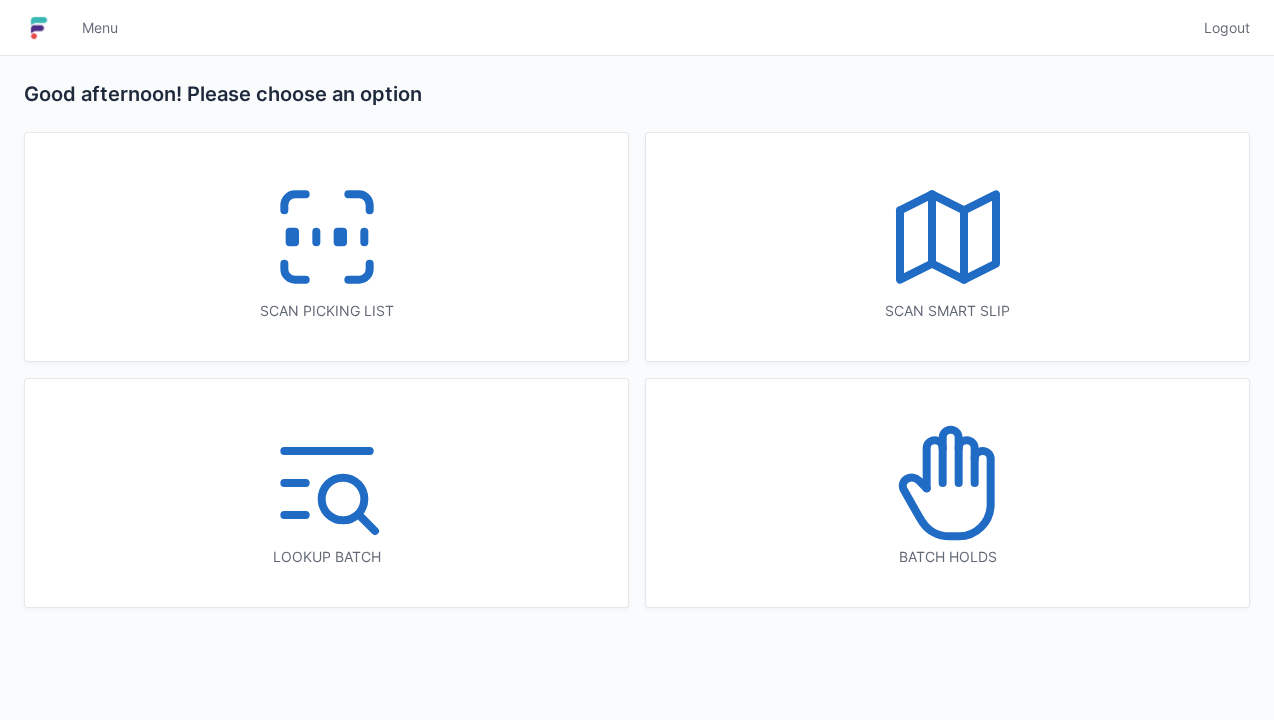 scroll, scrollTop: 0, scrollLeft: 0, axis: both 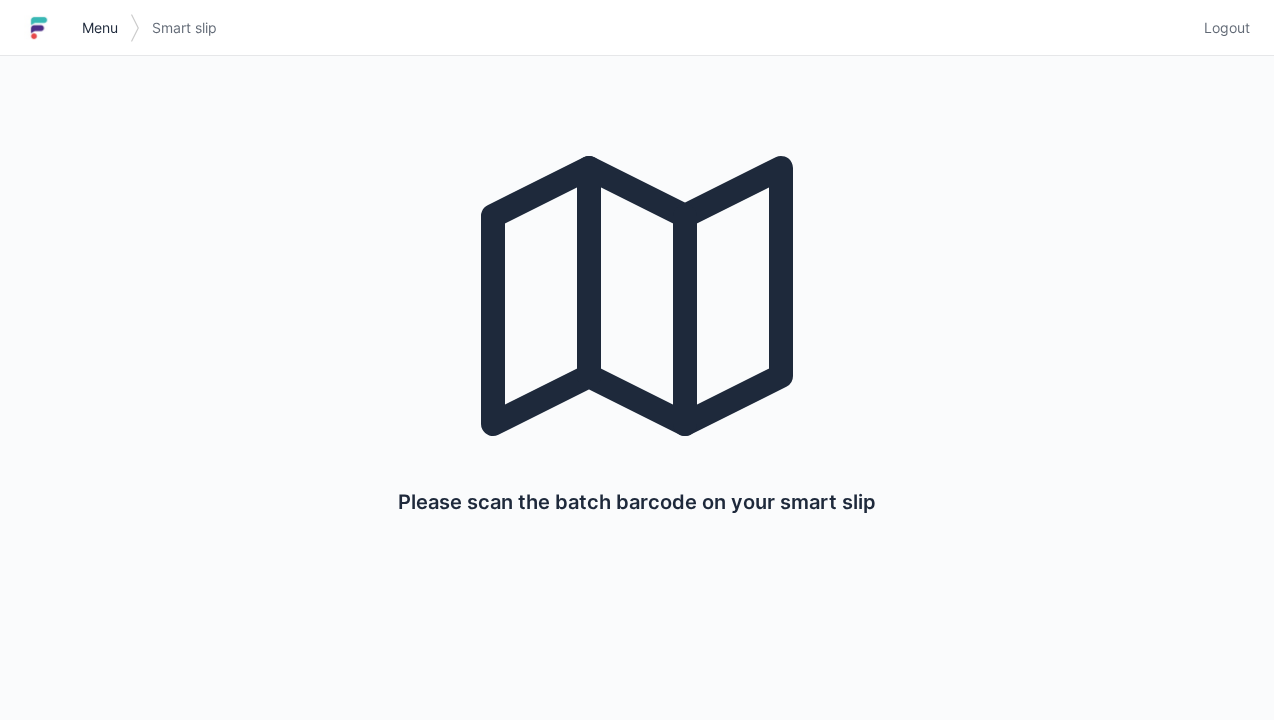 click on "Menu" at bounding box center (100, 28) 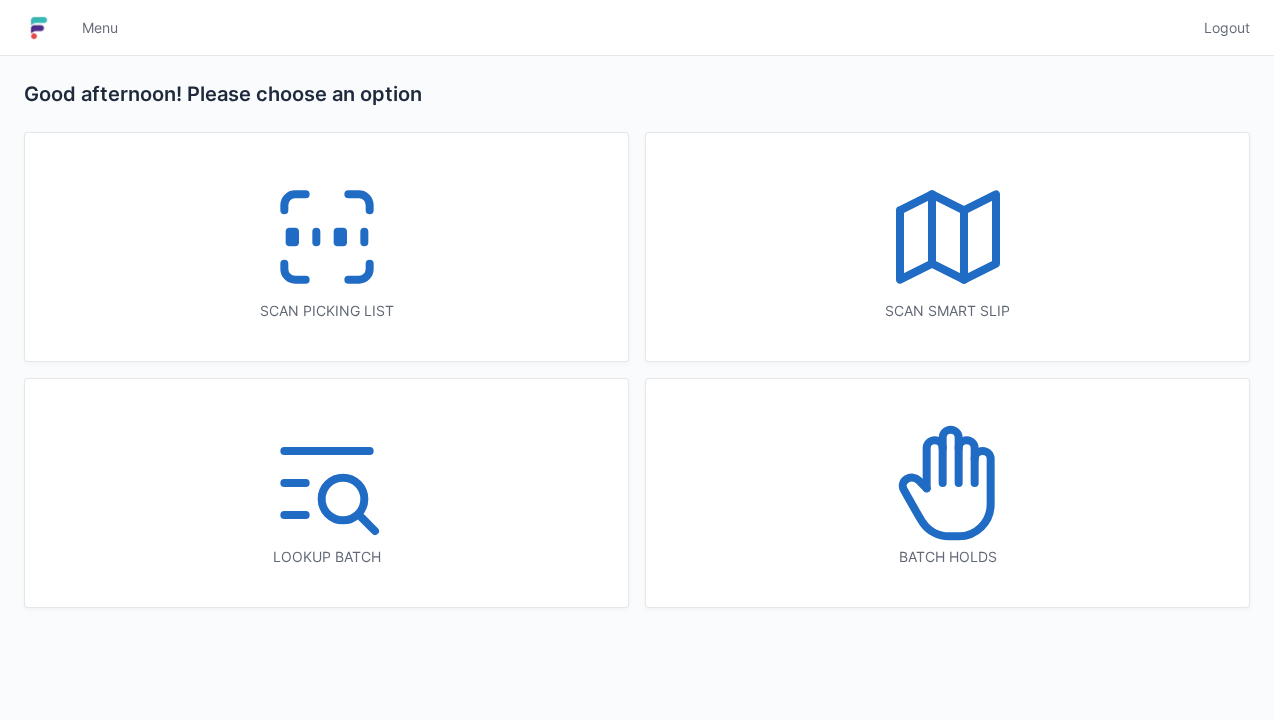 scroll, scrollTop: 0, scrollLeft: 0, axis: both 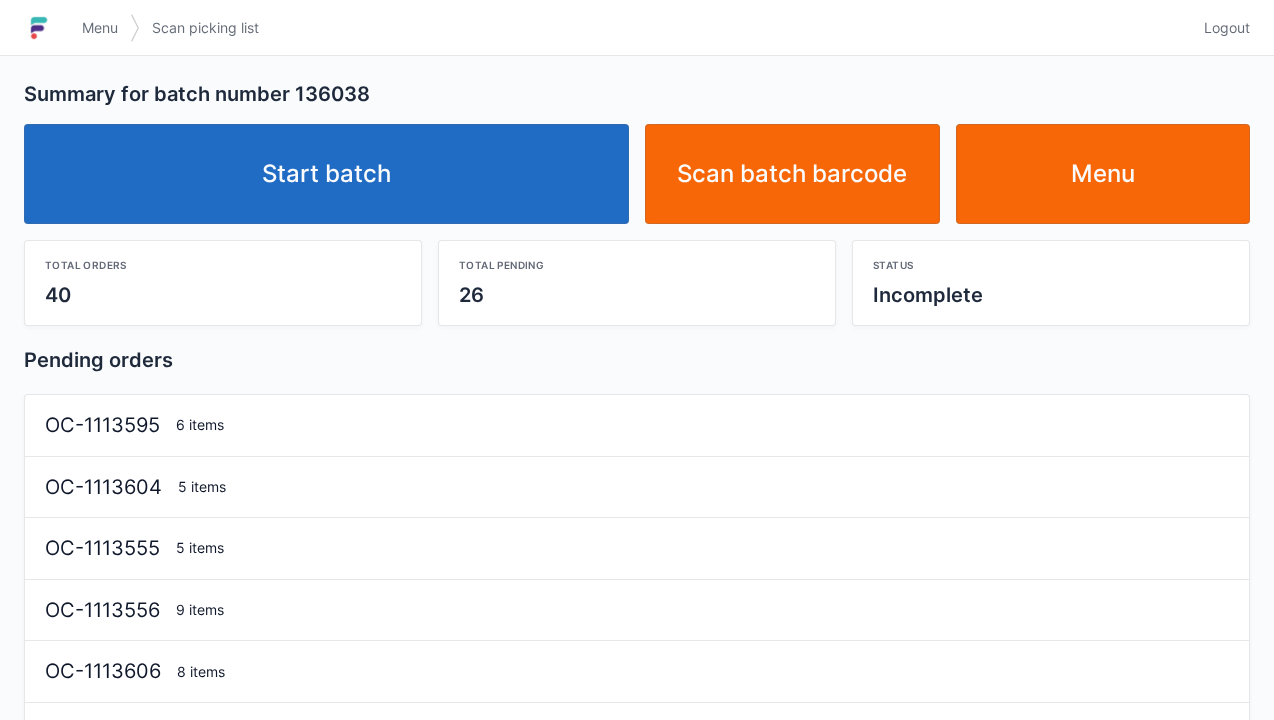 click on "Start batch" at bounding box center (326, 174) 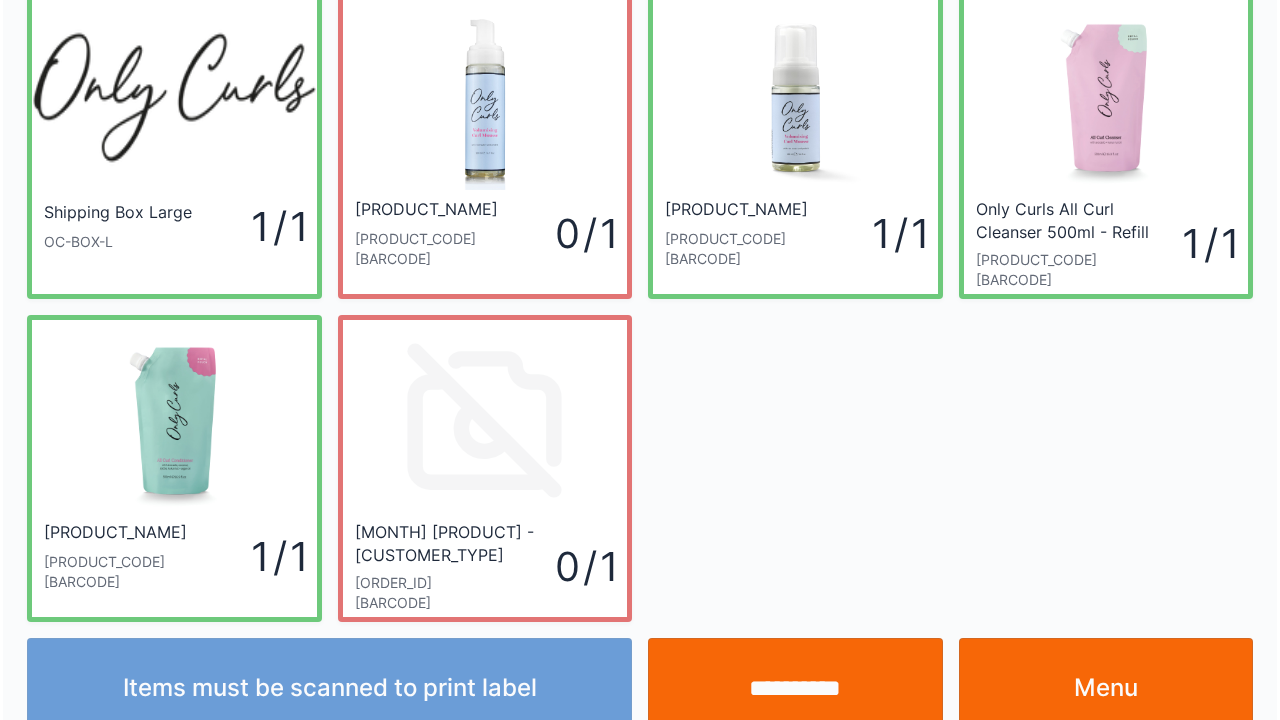 scroll, scrollTop: 116, scrollLeft: 0, axis: vertical 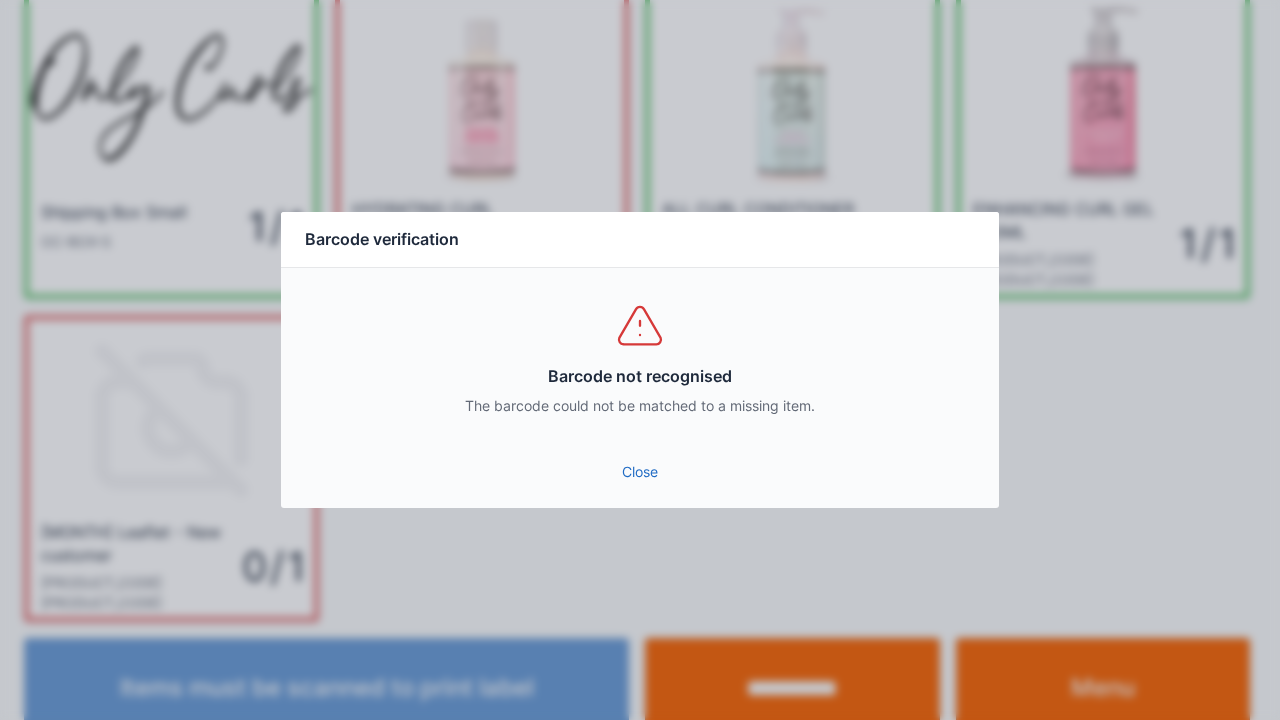 click on "Close" at bounding box center (640, 472) 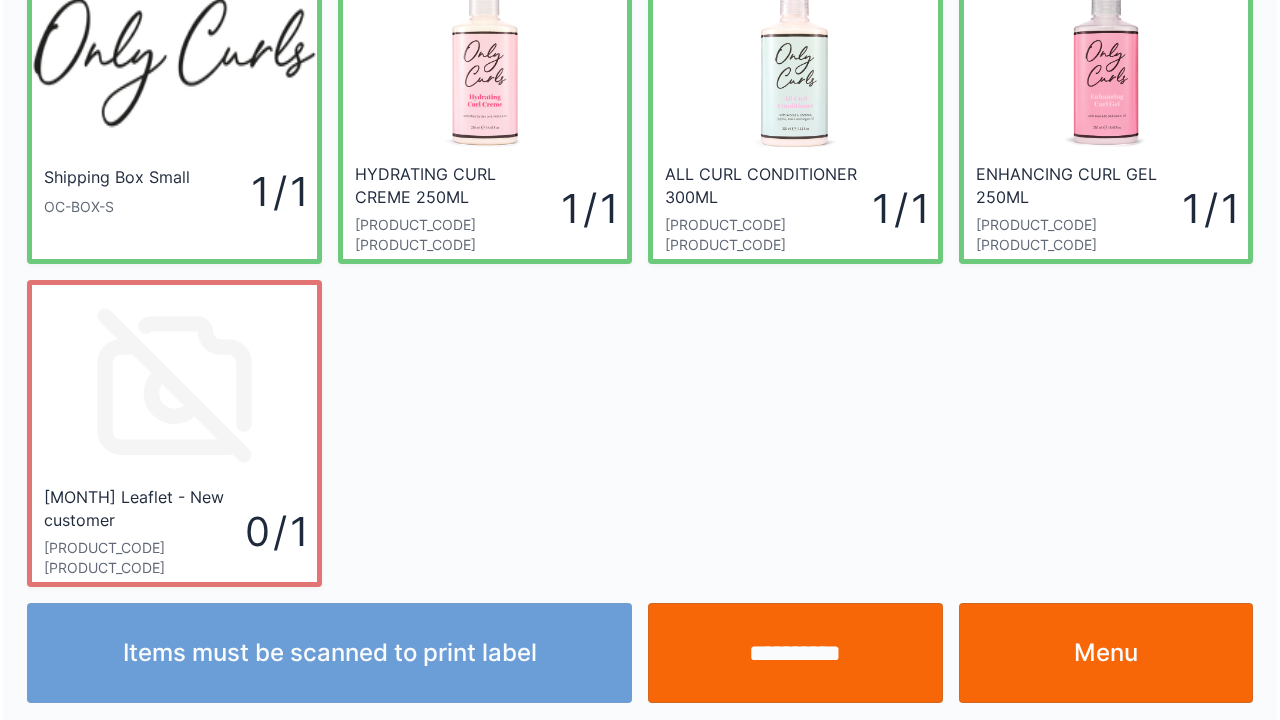 scroll, scrollTop: 116, scrollLeft: 0, axis: vertical 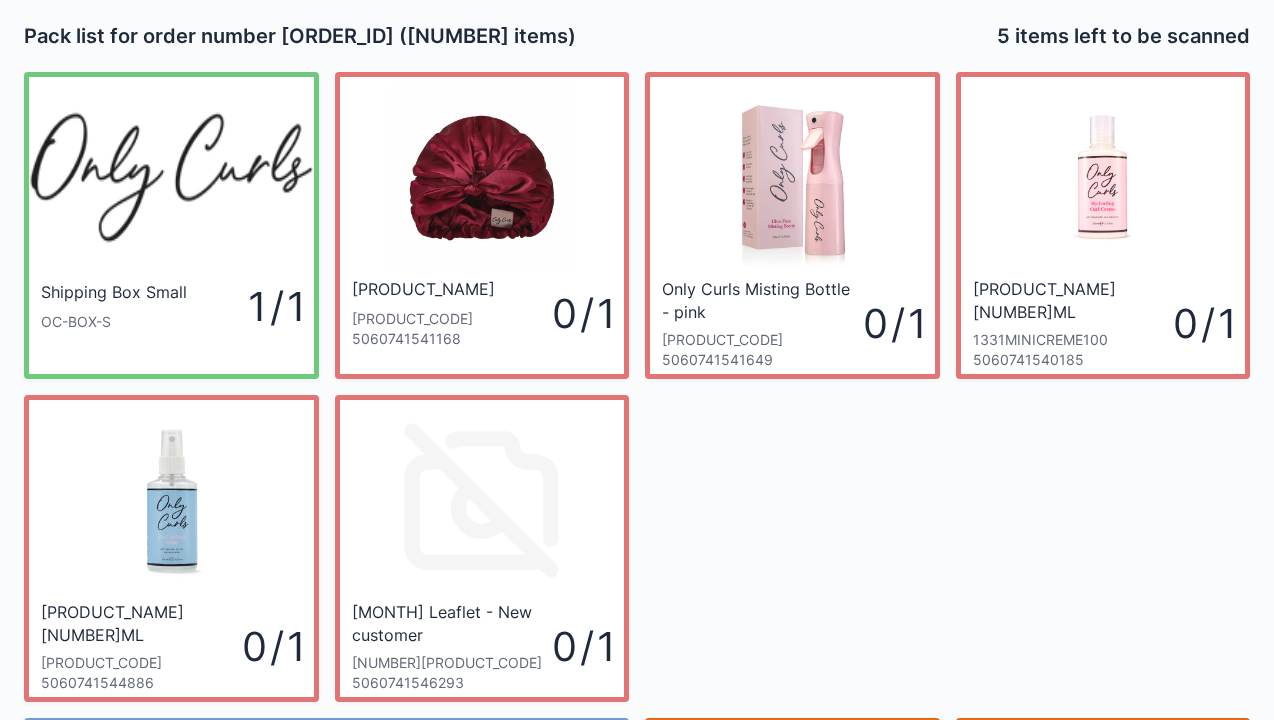 click on "[NUMBER] items left to be scanned" at bounding box center (947, 36) 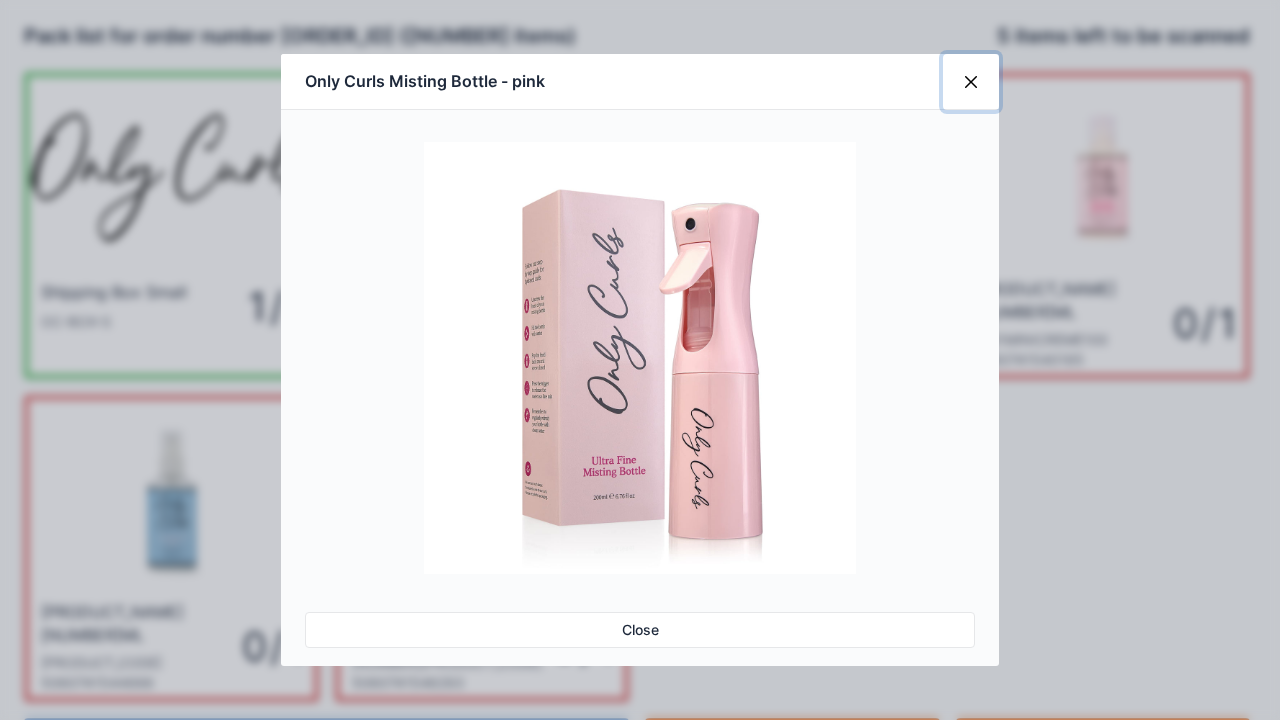 click at bounding box center [971, 82] 